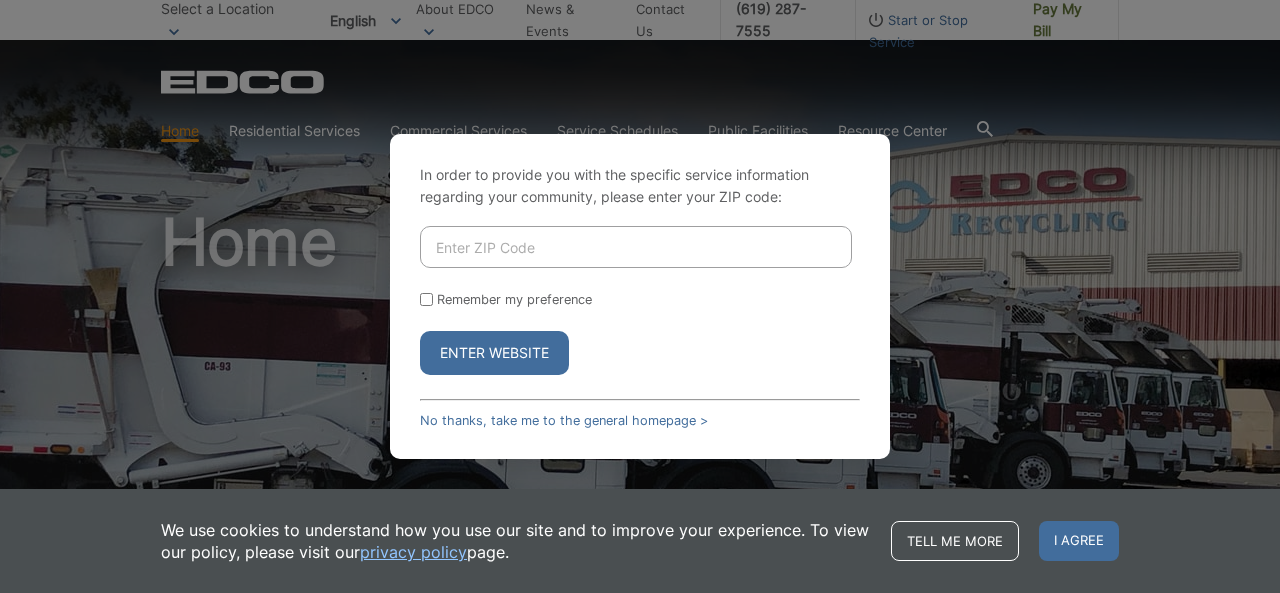 click at bounding box center (636, 247) 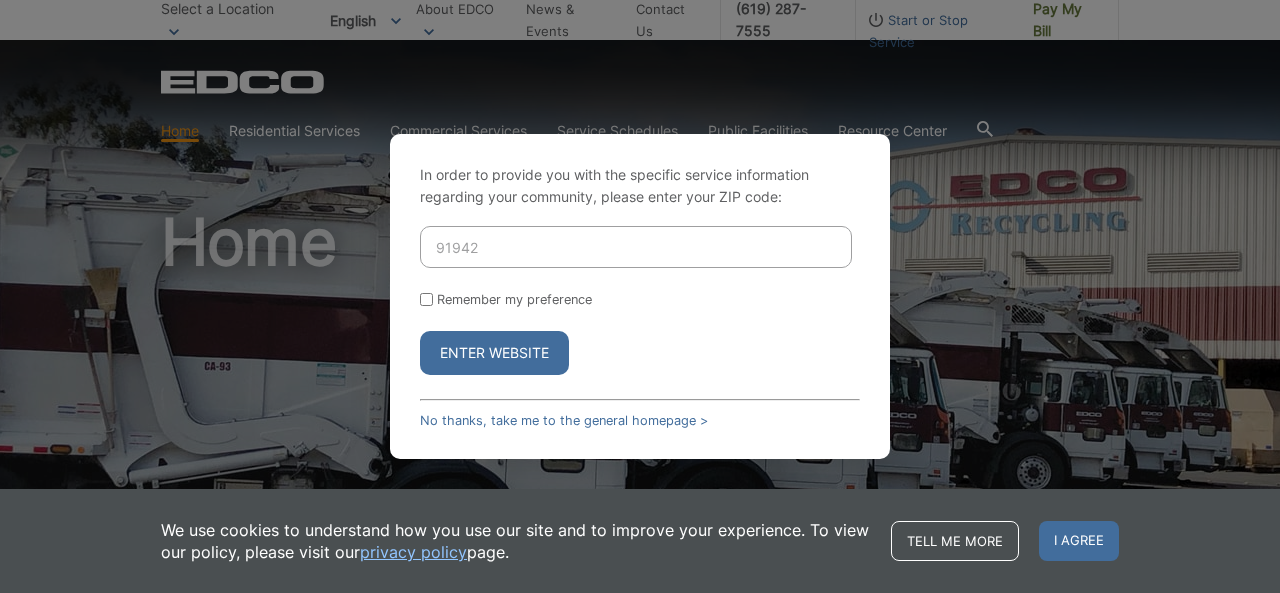 type on "91942" 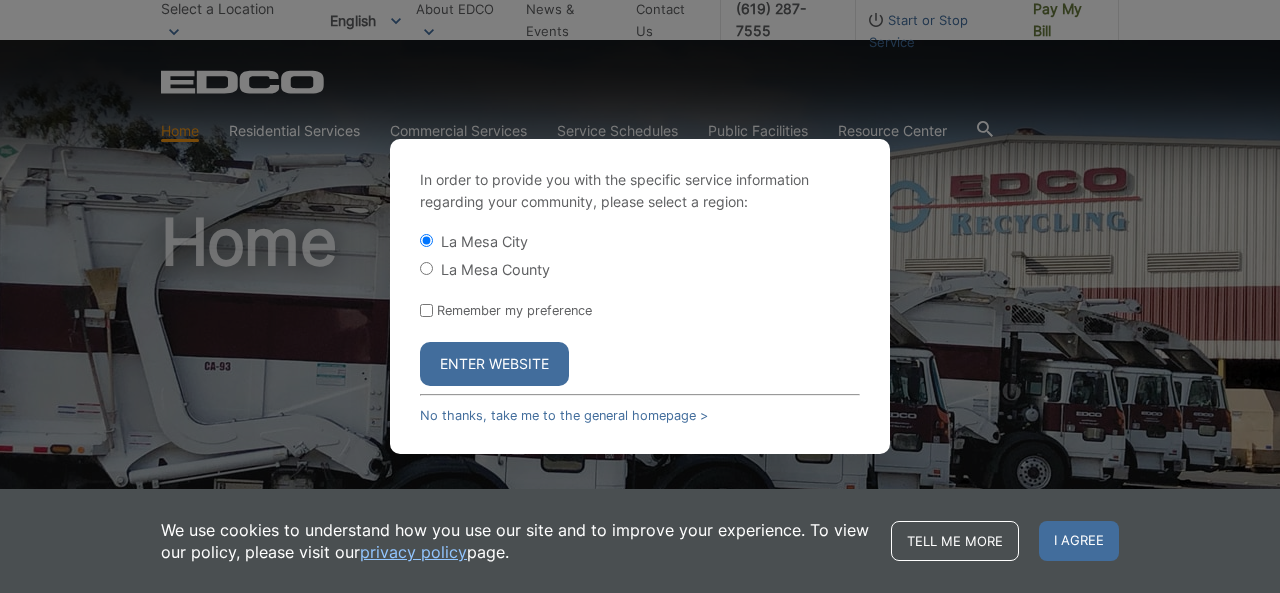 click on "Enter Website" at bounding box center [494, 364] 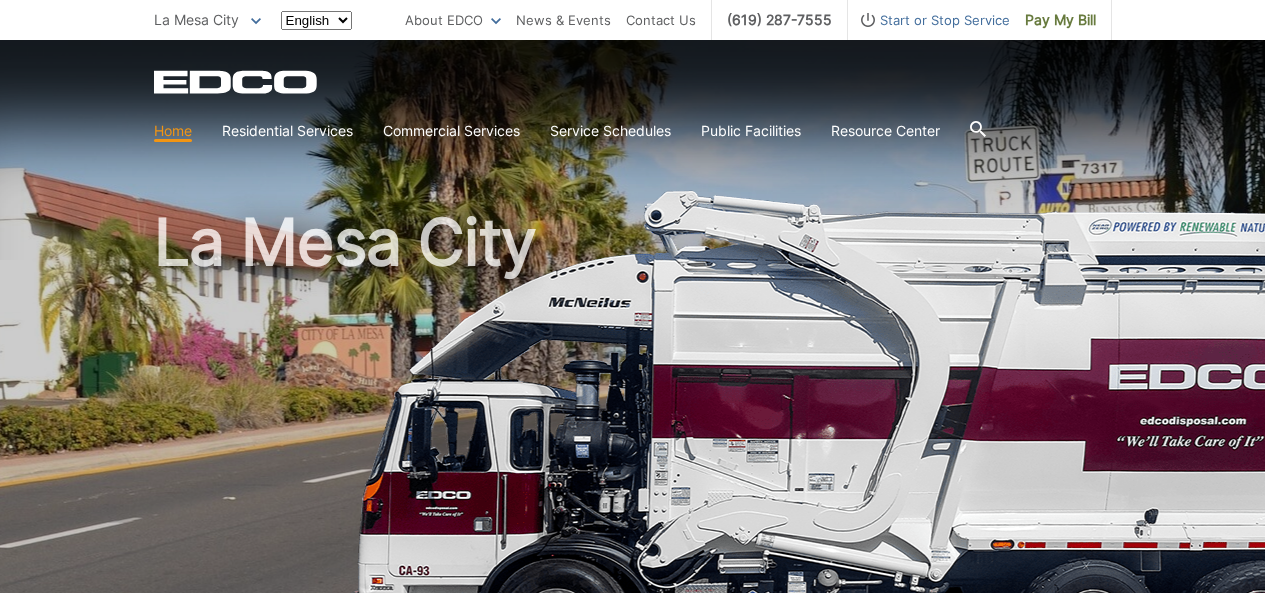 scroll, scrollTop: 0, scrollLeft: 0, axis: both 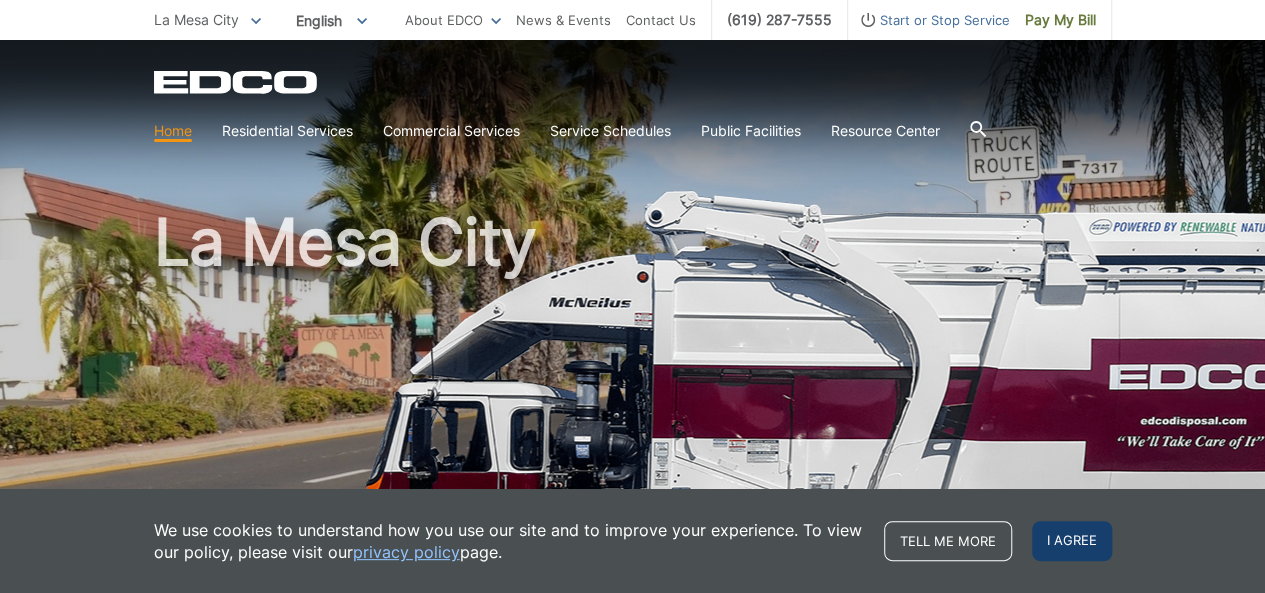 click on "I agree" at bounding box center (1072, 541) 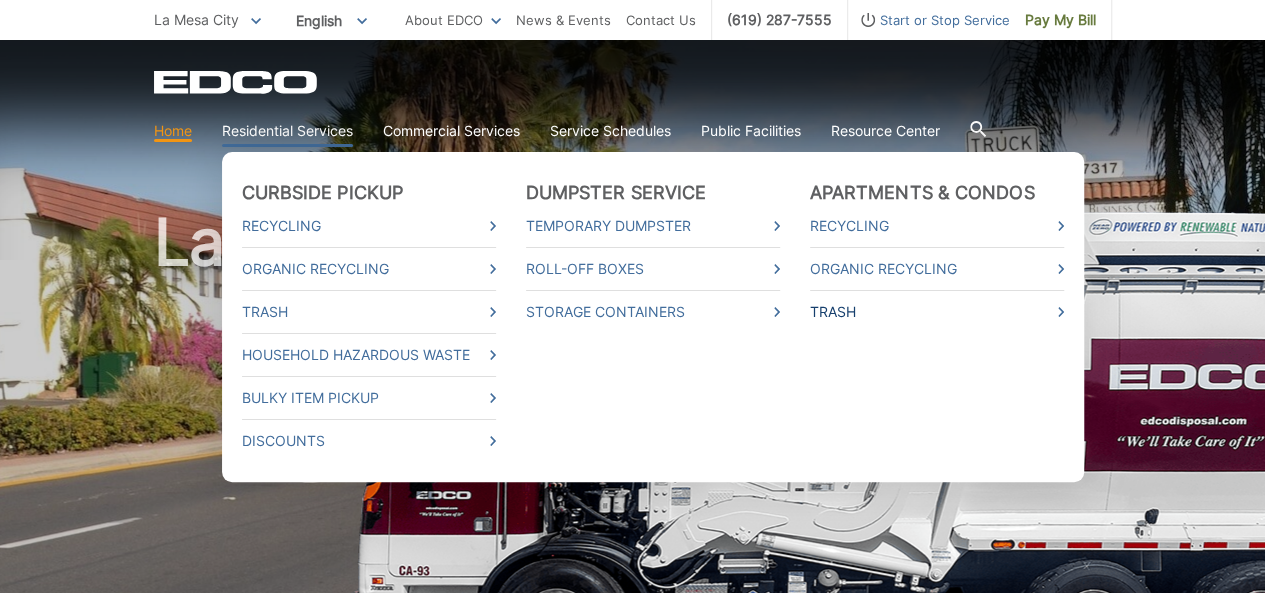 click on "Trash" at bounding box center (937, 312) 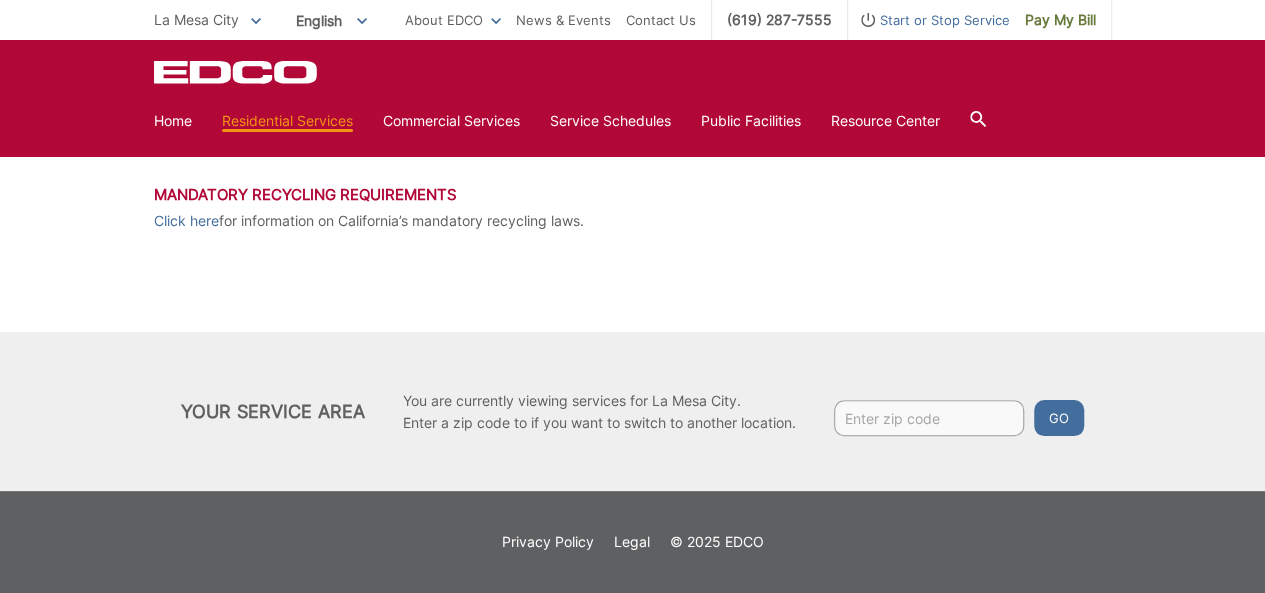 scroll, scrollTop: 0, scrollLeft: 0, axis: both 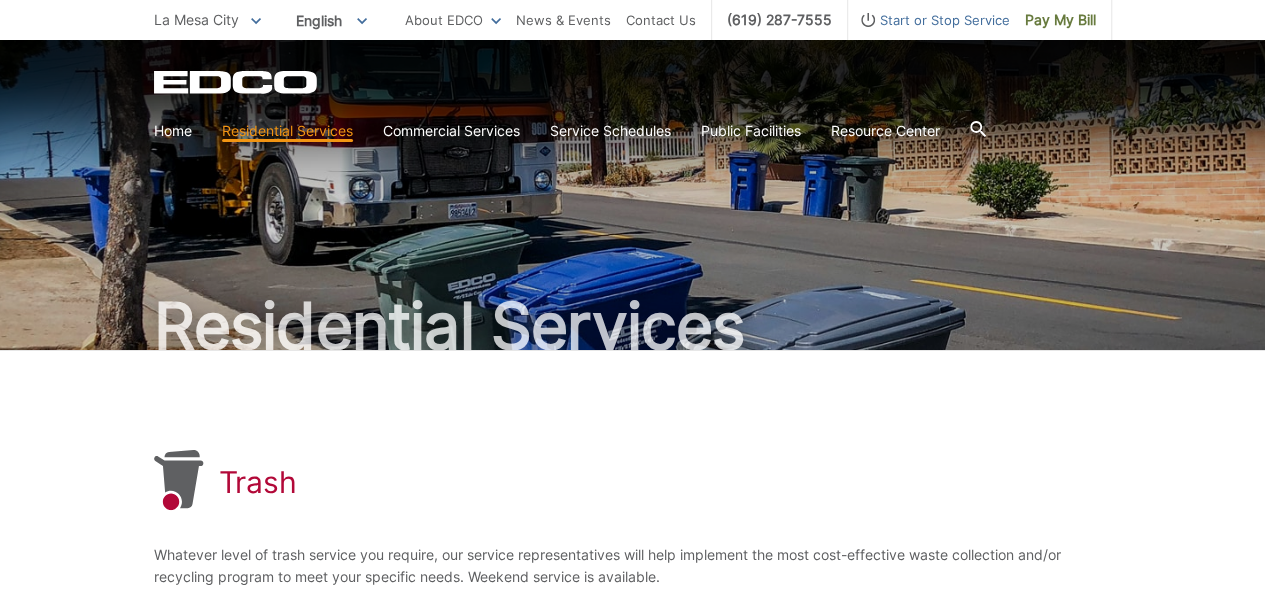 click on "Trash" at bounding box center (633, 482) 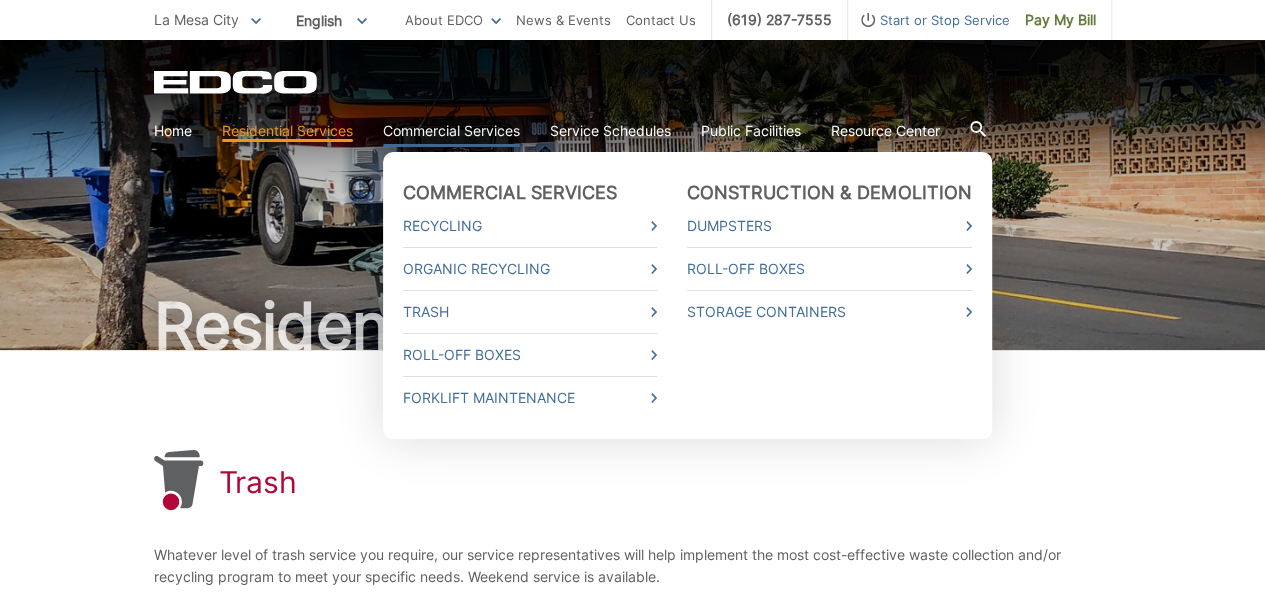 click on "Commercial Services" at bounding box center (451, 131) 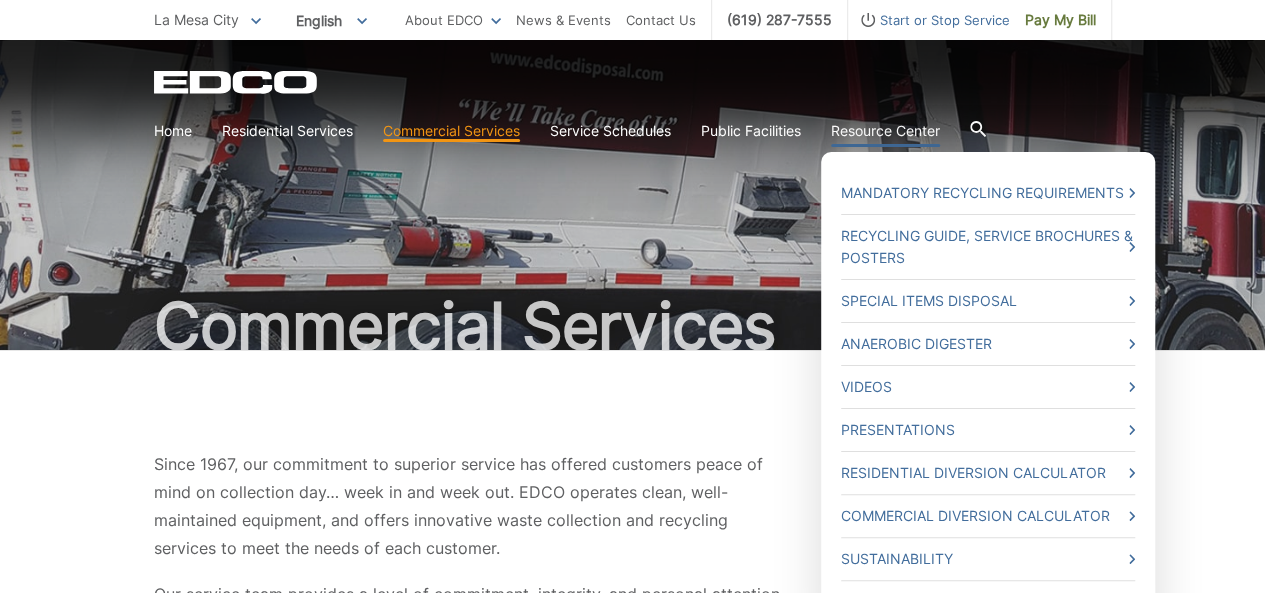 scroll, scrollTop: 13, scrollLeft: 0, axis: vertical 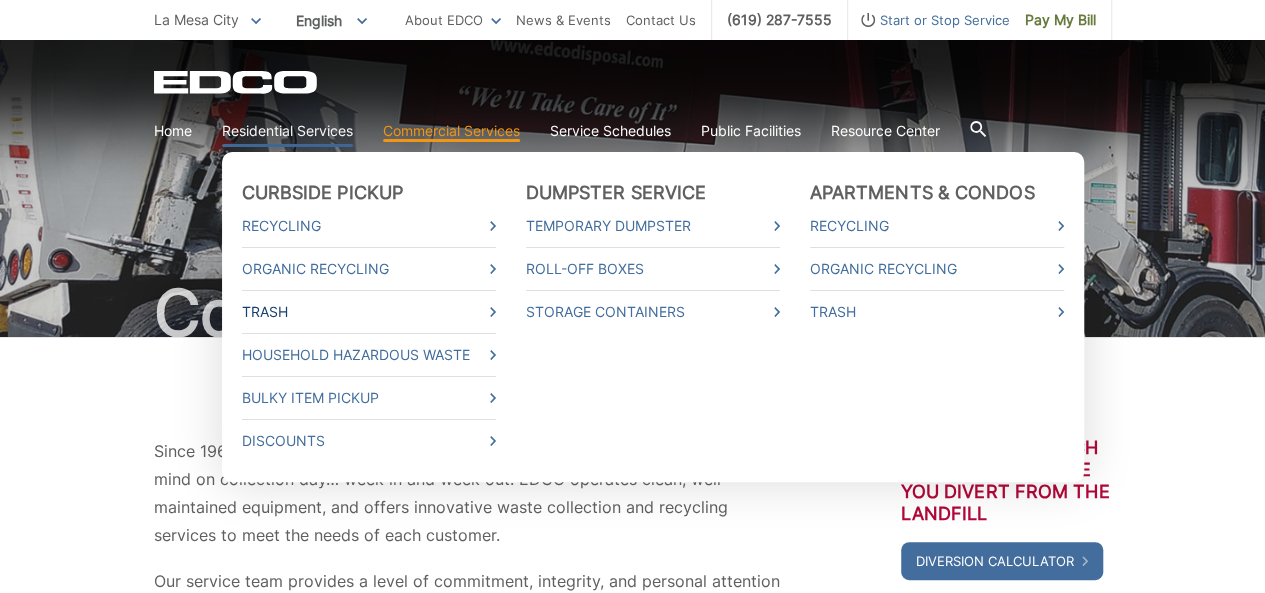 click on "Trash" at bounding box center [369, 312] 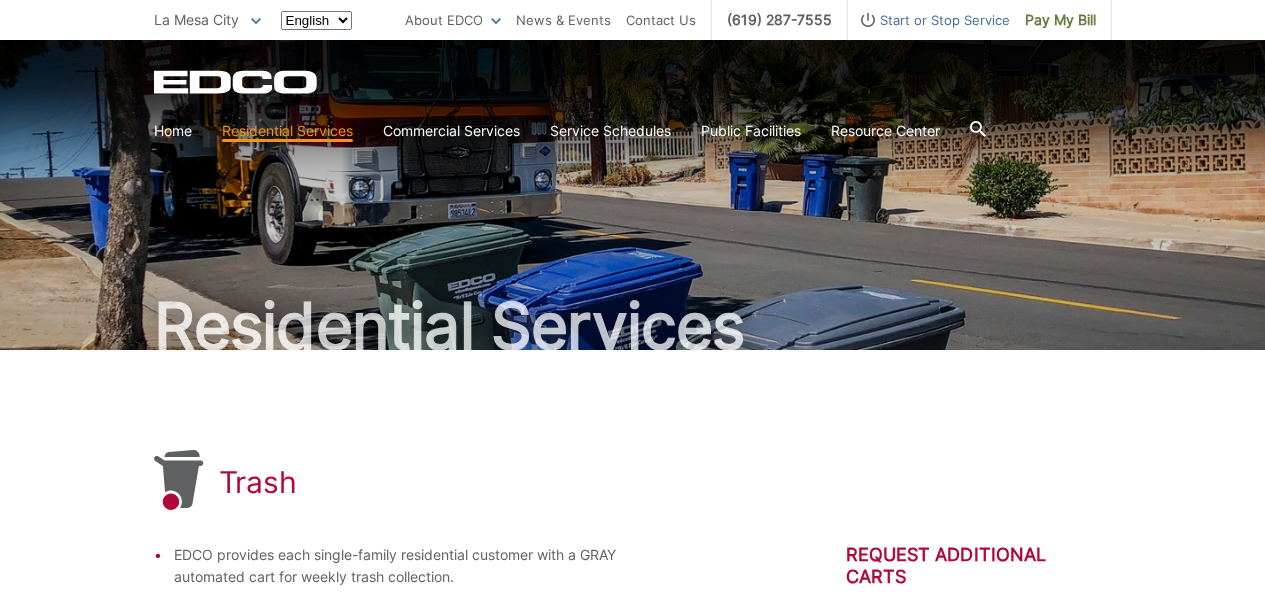 scroll, scrollTop: 0, scrollLeft: 0, axis: both 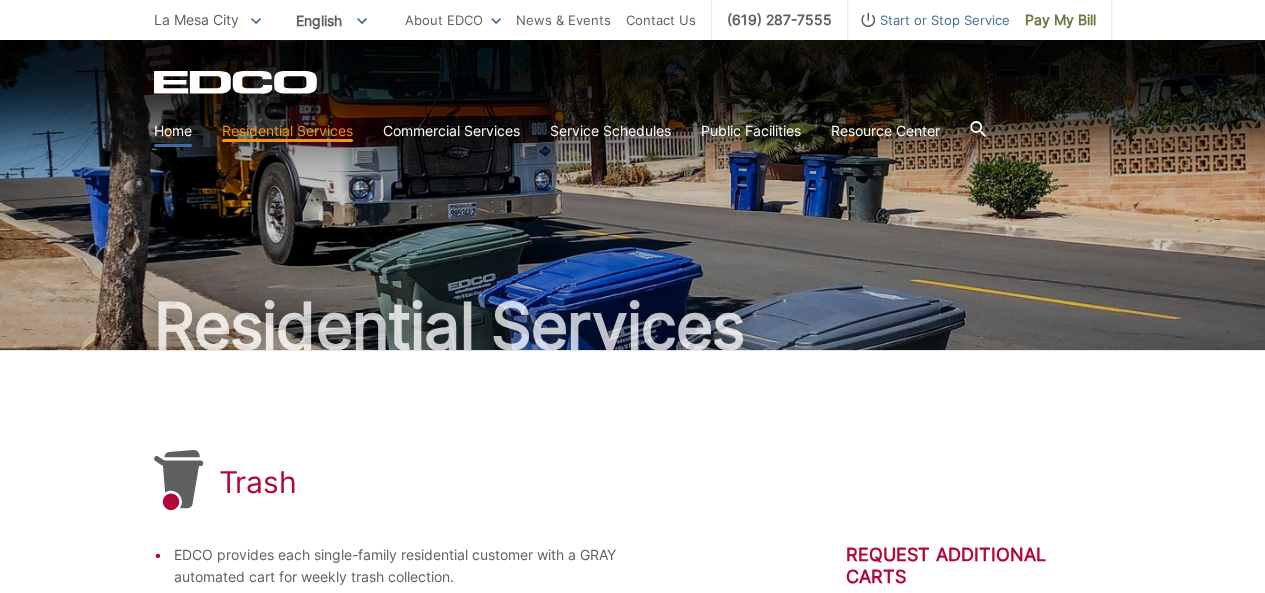 click on "Home" at bounding box center (173, 131) 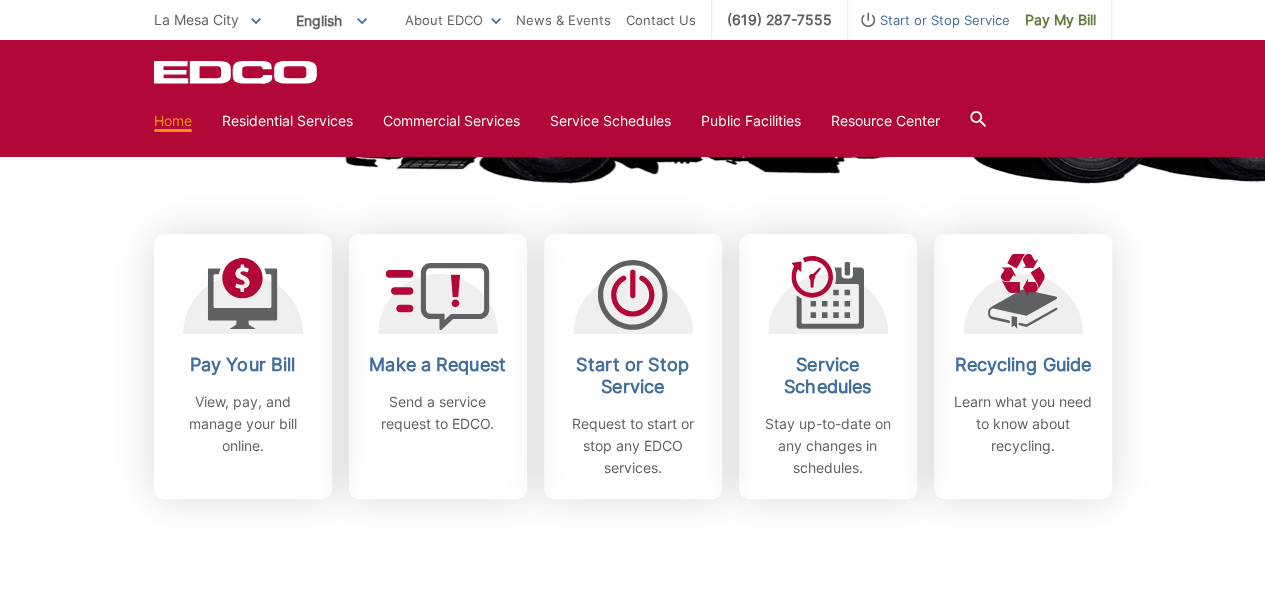 scroll, scrollTop: 498, scrollLeft: 0, axis: vertical 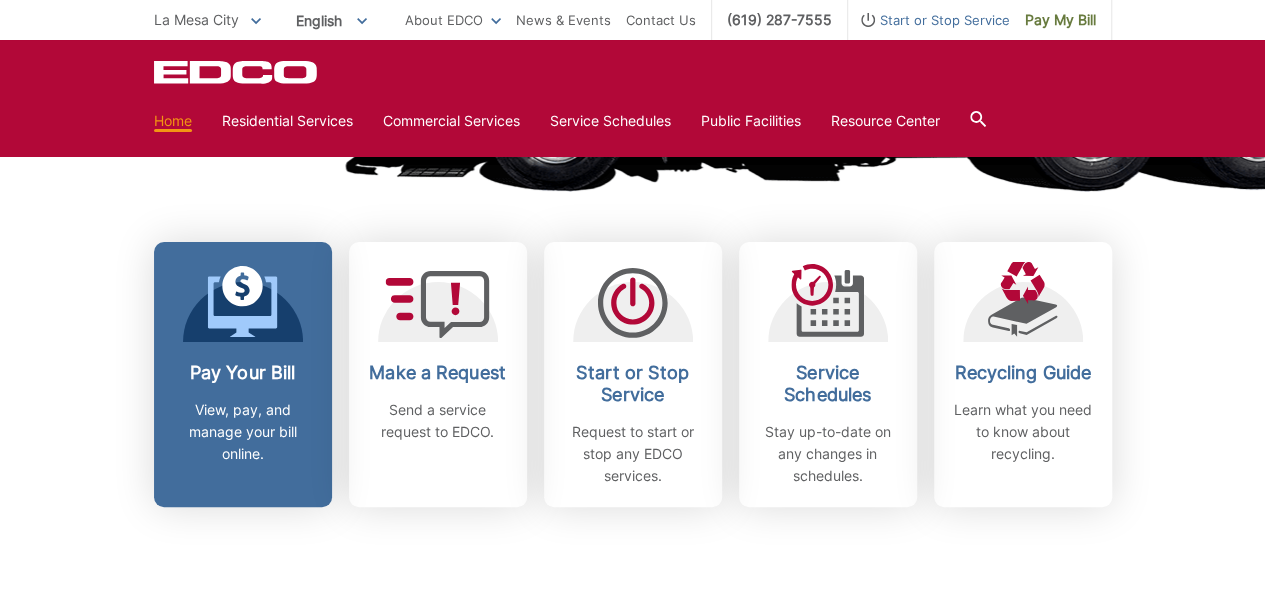 click on "Pay Your Bill" at bounding box center (243, 373) 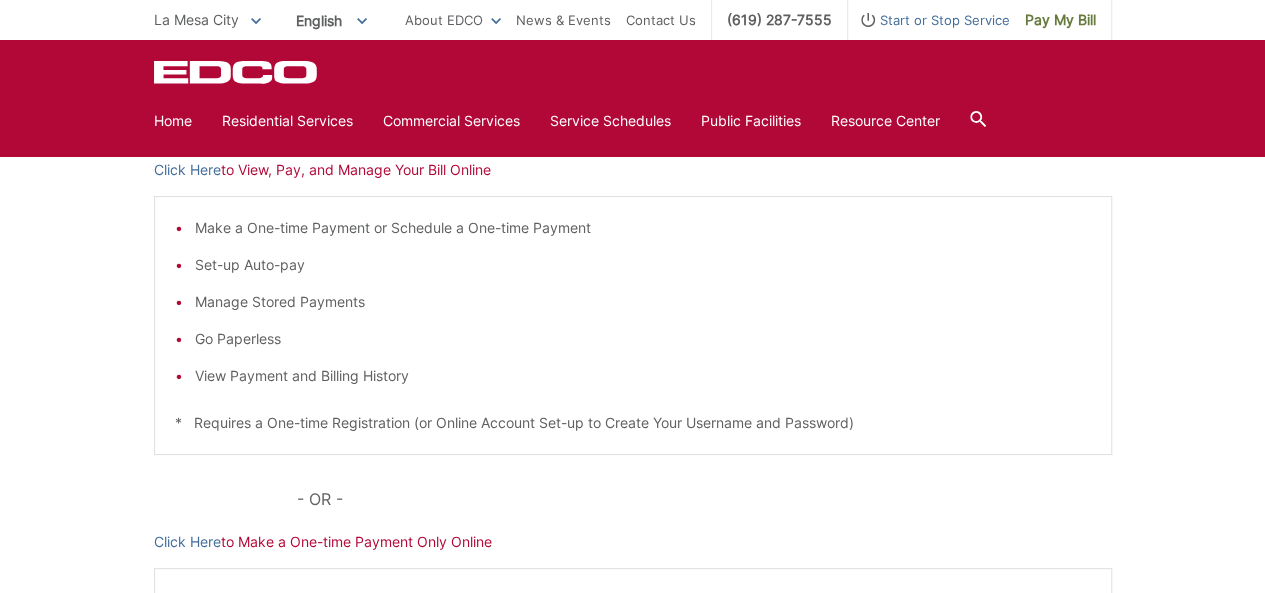 scroll, scrollTop: 251, scrollLeft: 0, axis: vertical 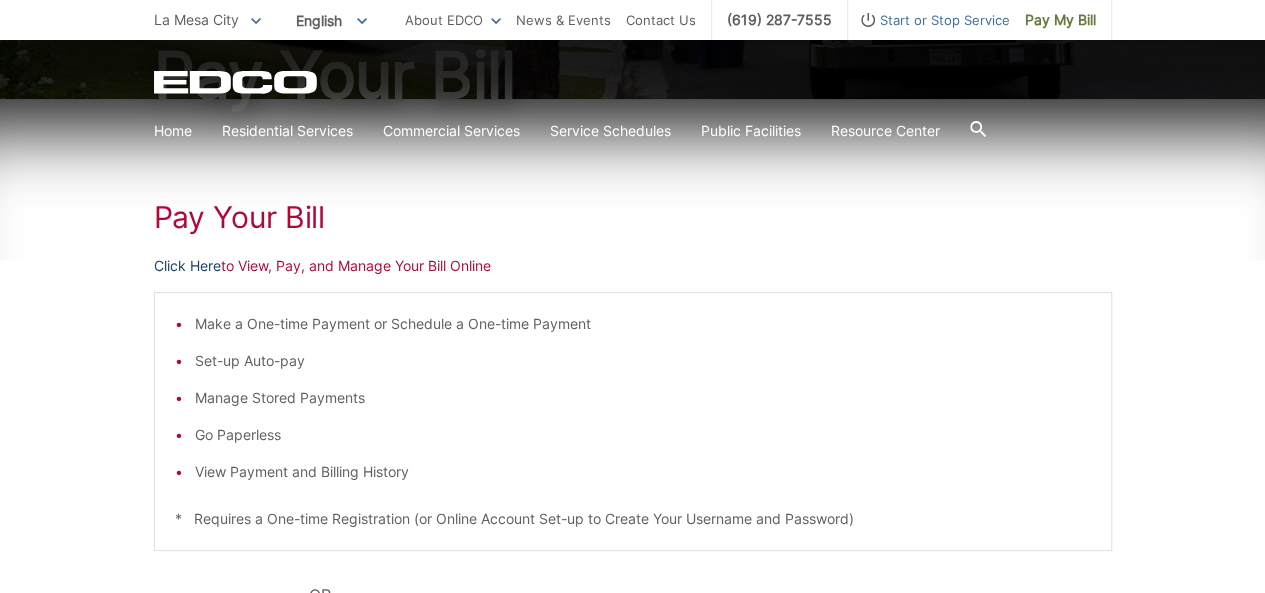 click on "Click Here" at bounding box center [187, 266] 